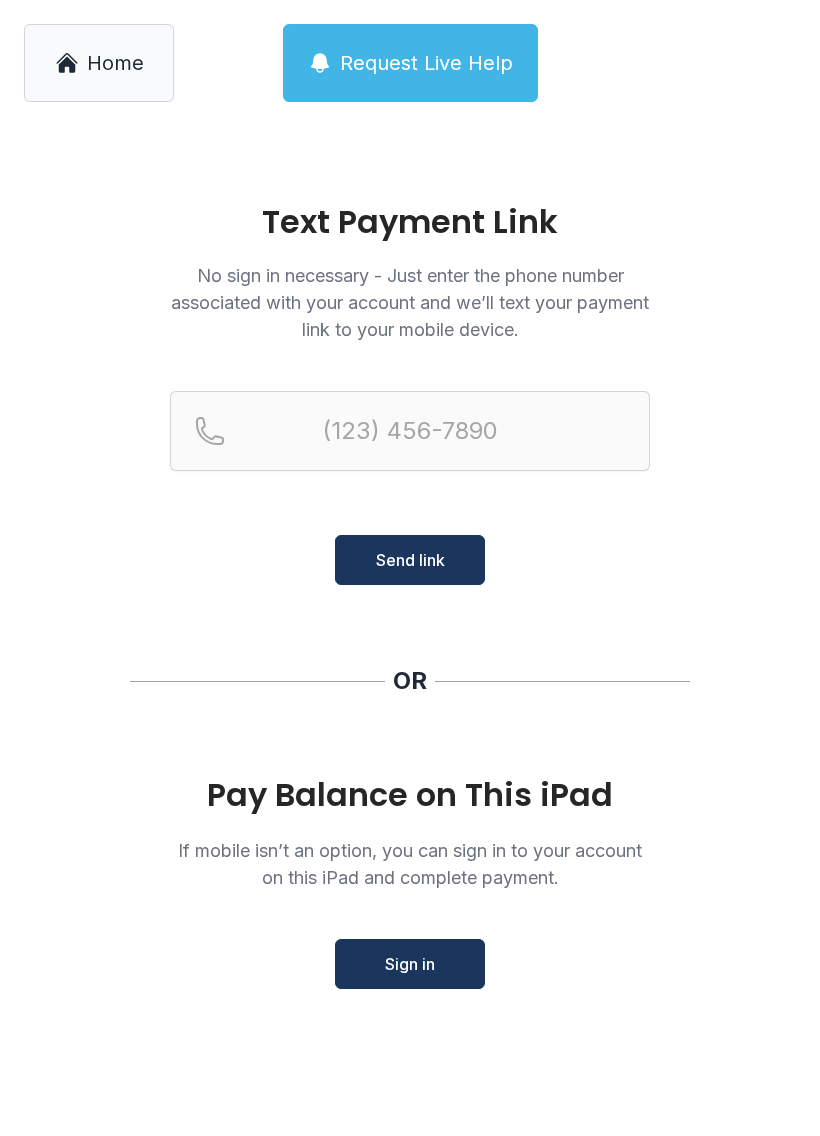 scroll, scrollTop: 0, scrollLeft: 0, axis: both 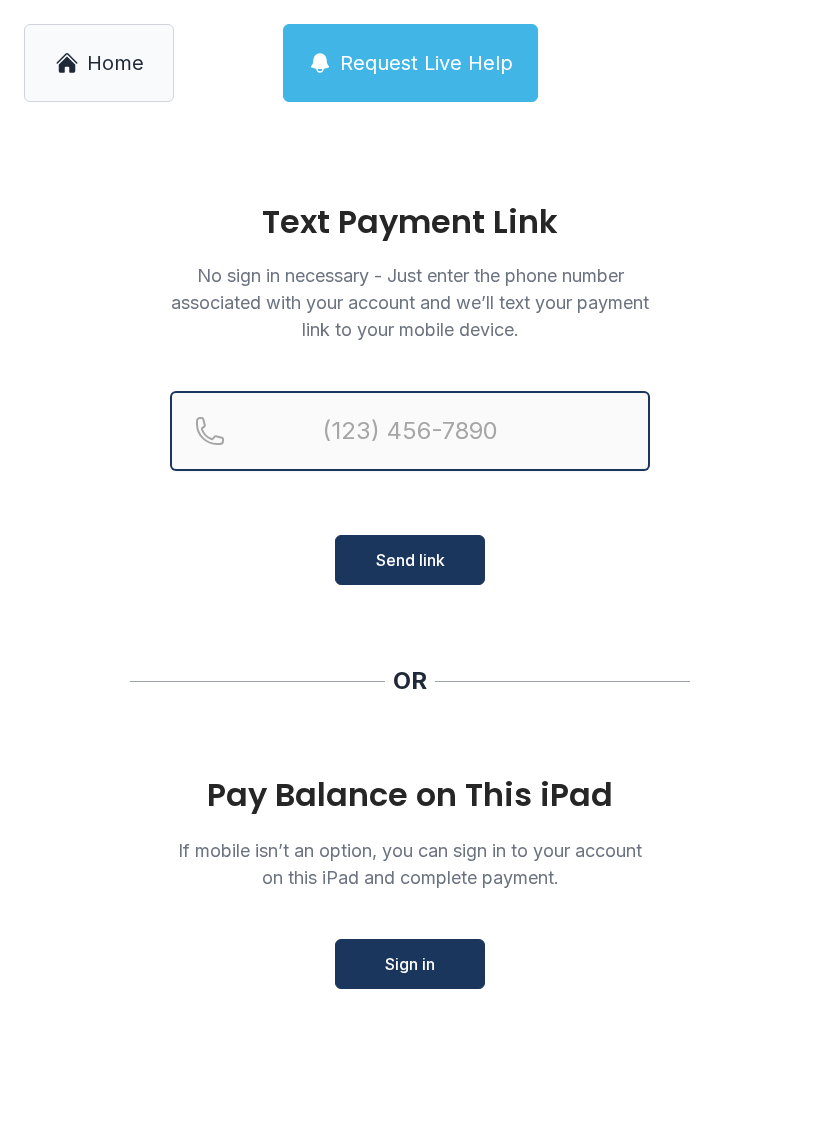 click at bounding box center [410, 431] 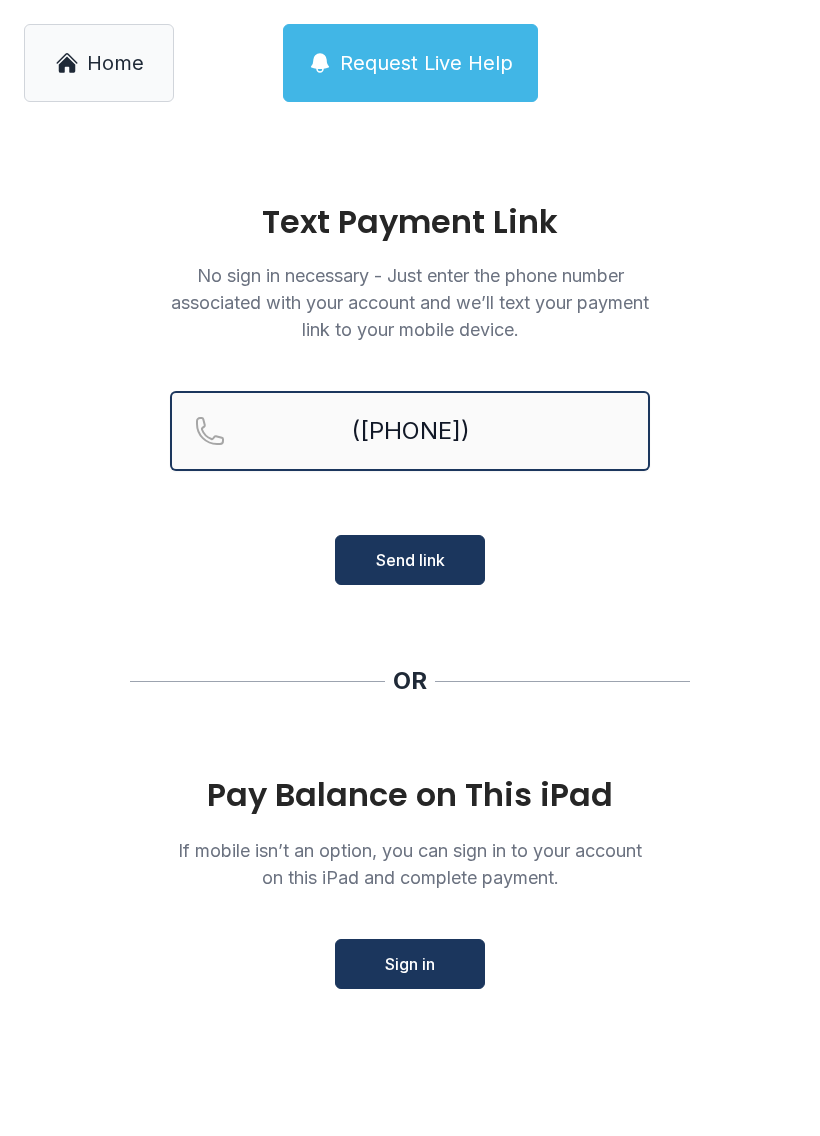 type on "([PHONE])" 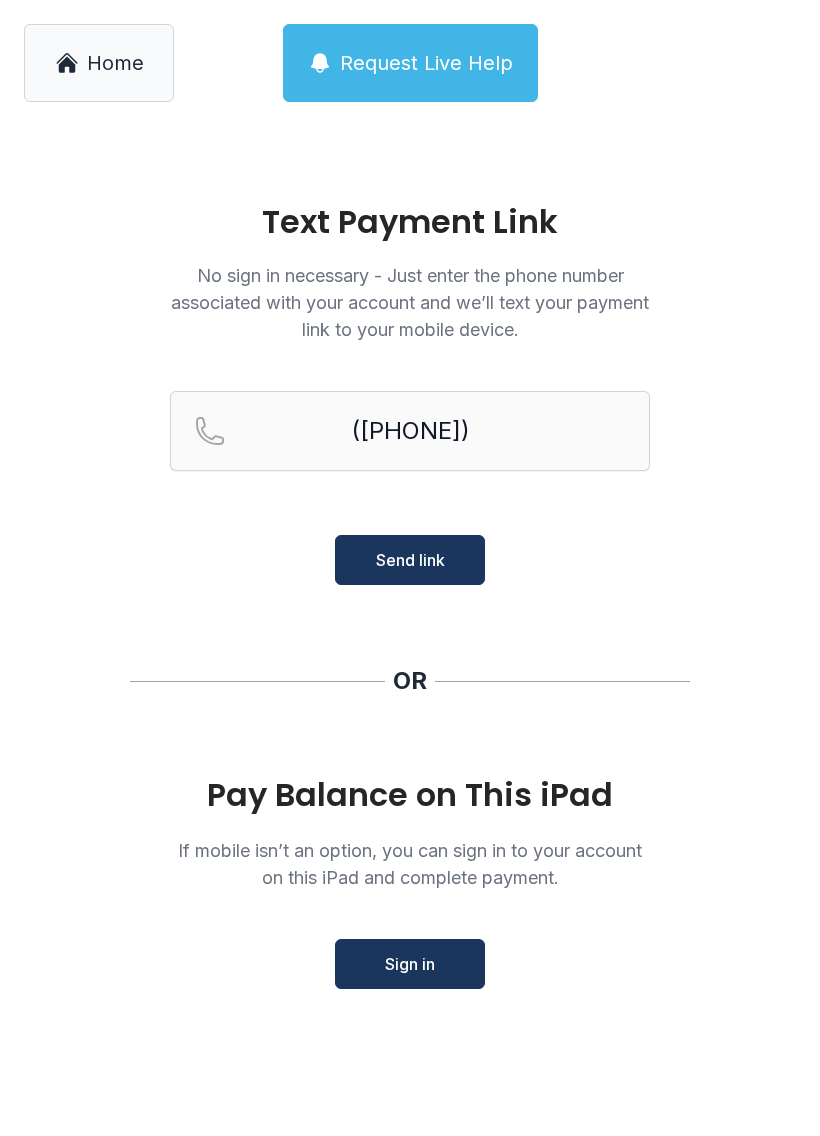 click on "Send link" at bounding box center (410, 560) 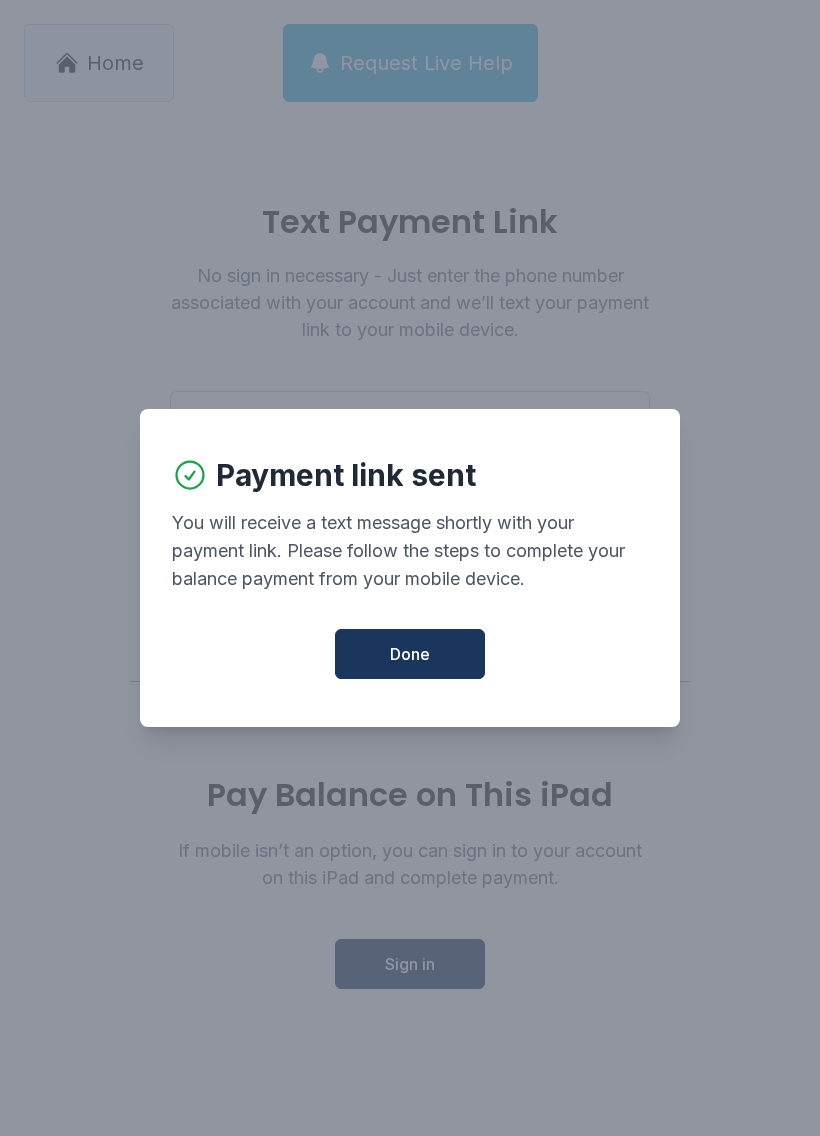 click on "Done" at bounding box center [410, 654] 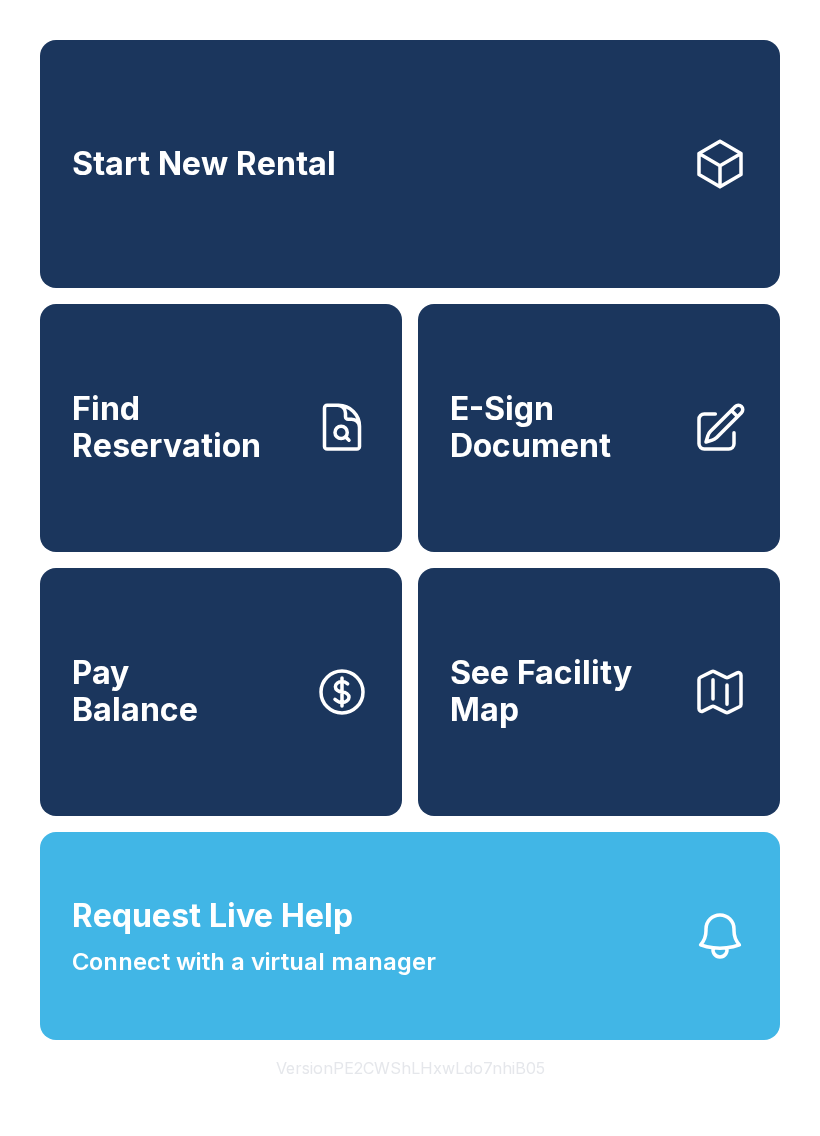 click on "See Facility Map" at bounding box center (599, 692) 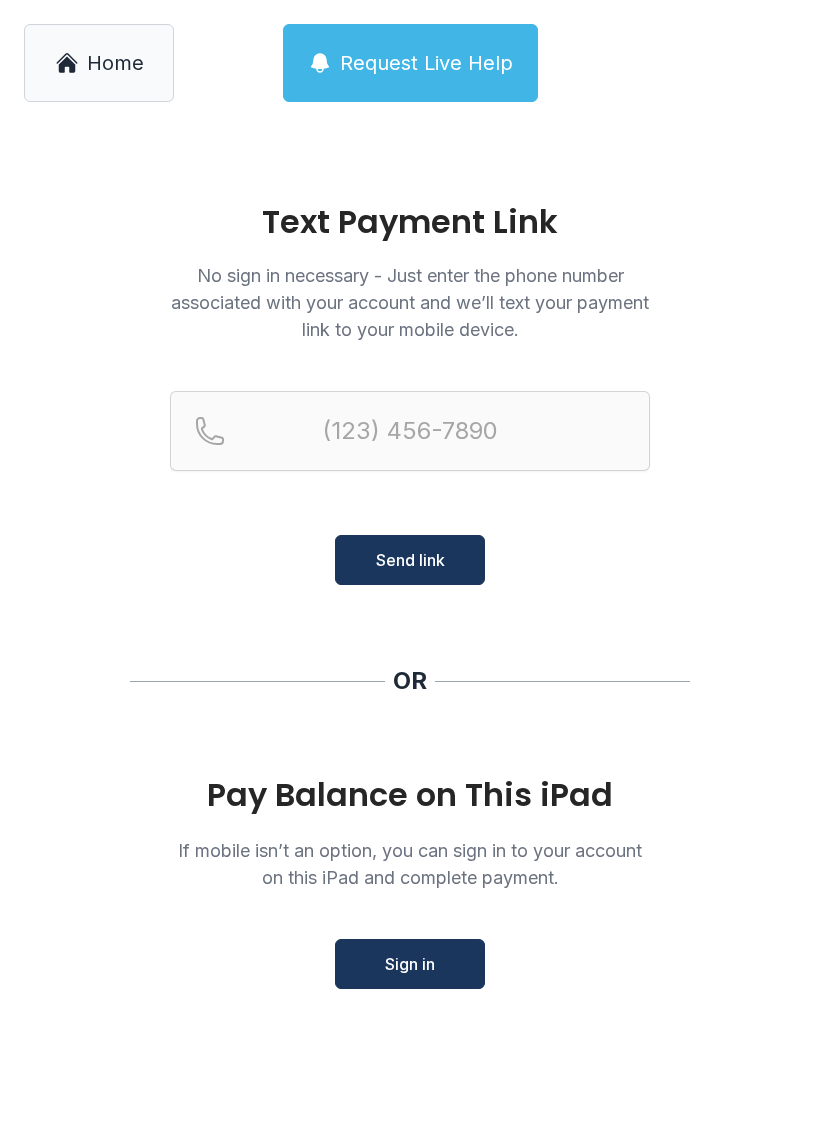 click on "Sign in" at bounding box center [410, 964] 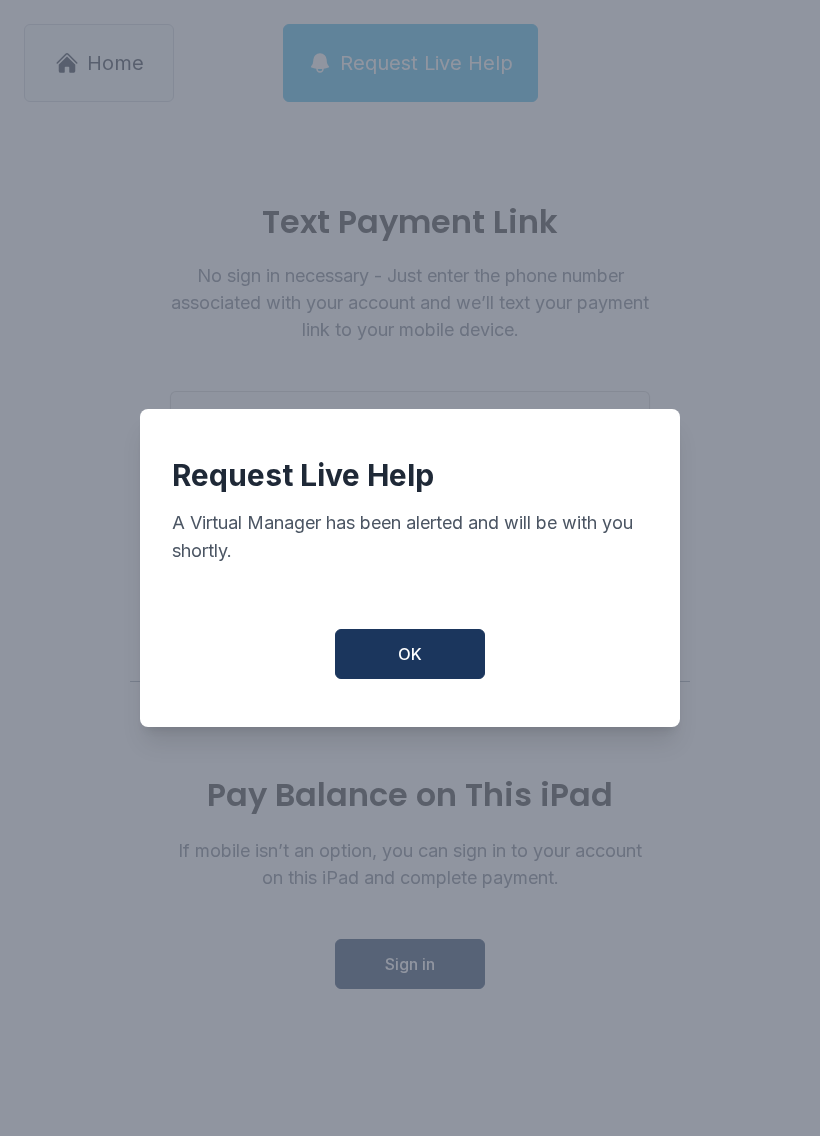 click on "OK" at bounding box center [410, 654] 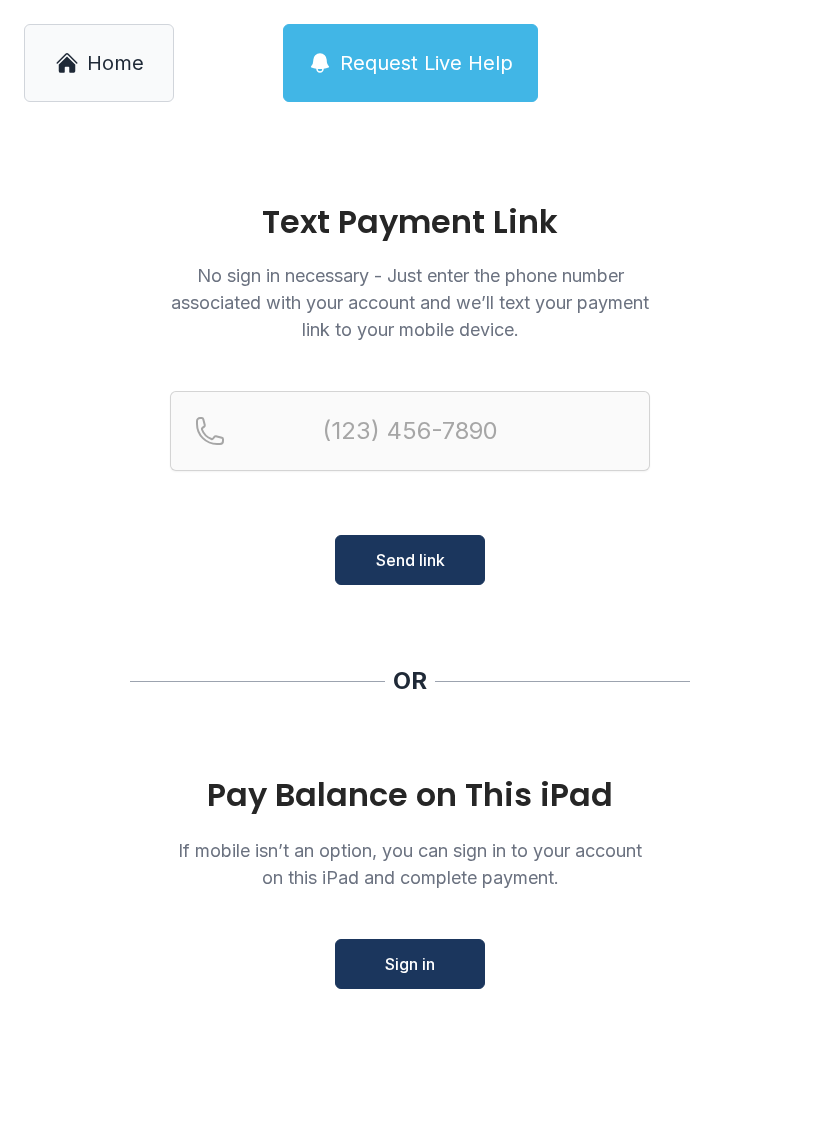 click on "Request Live Help" at bounding box center [426, 63] 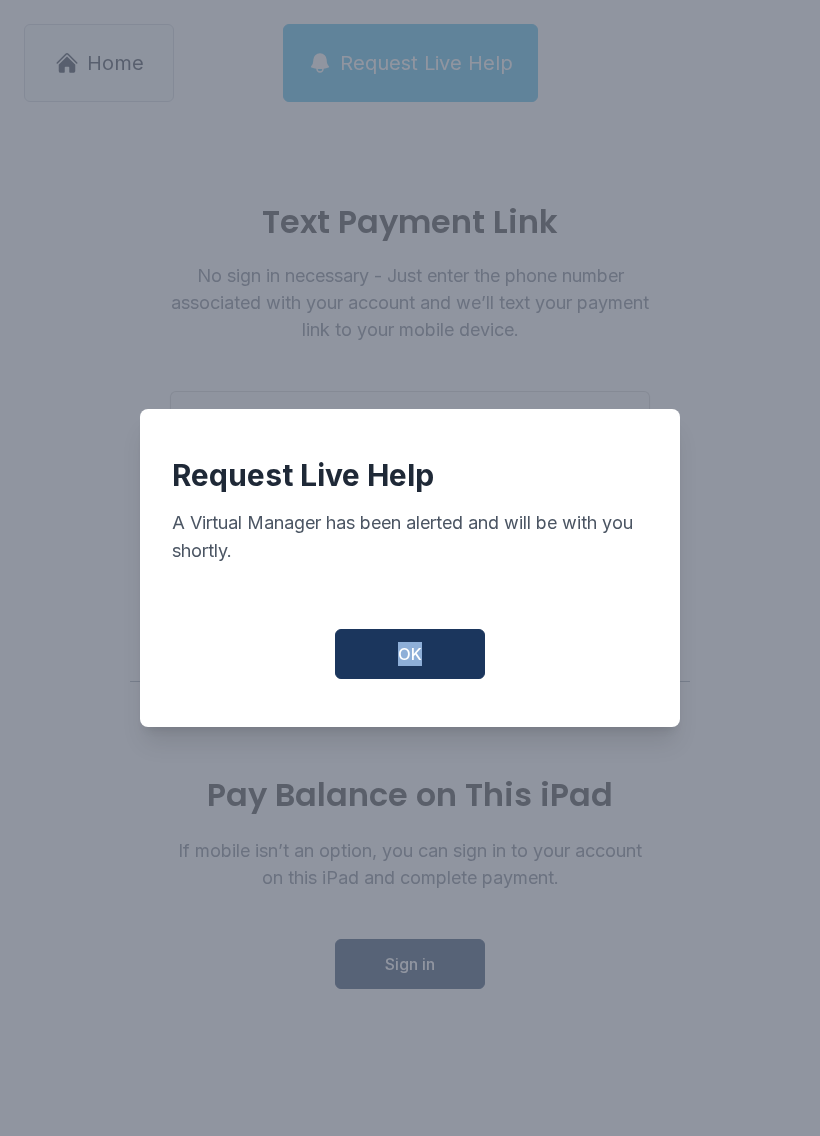 click on "OK" at bounding box center [410, 654] 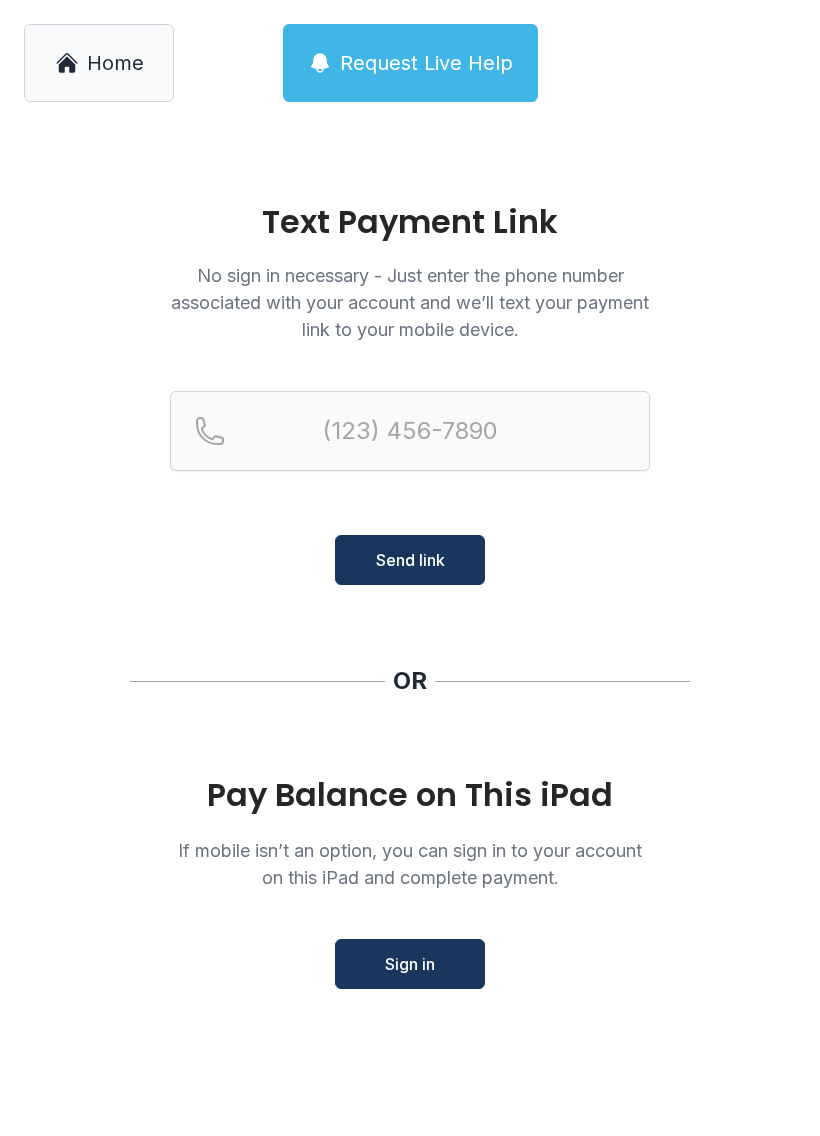 click on "OR" at bounding box center (410, 681) 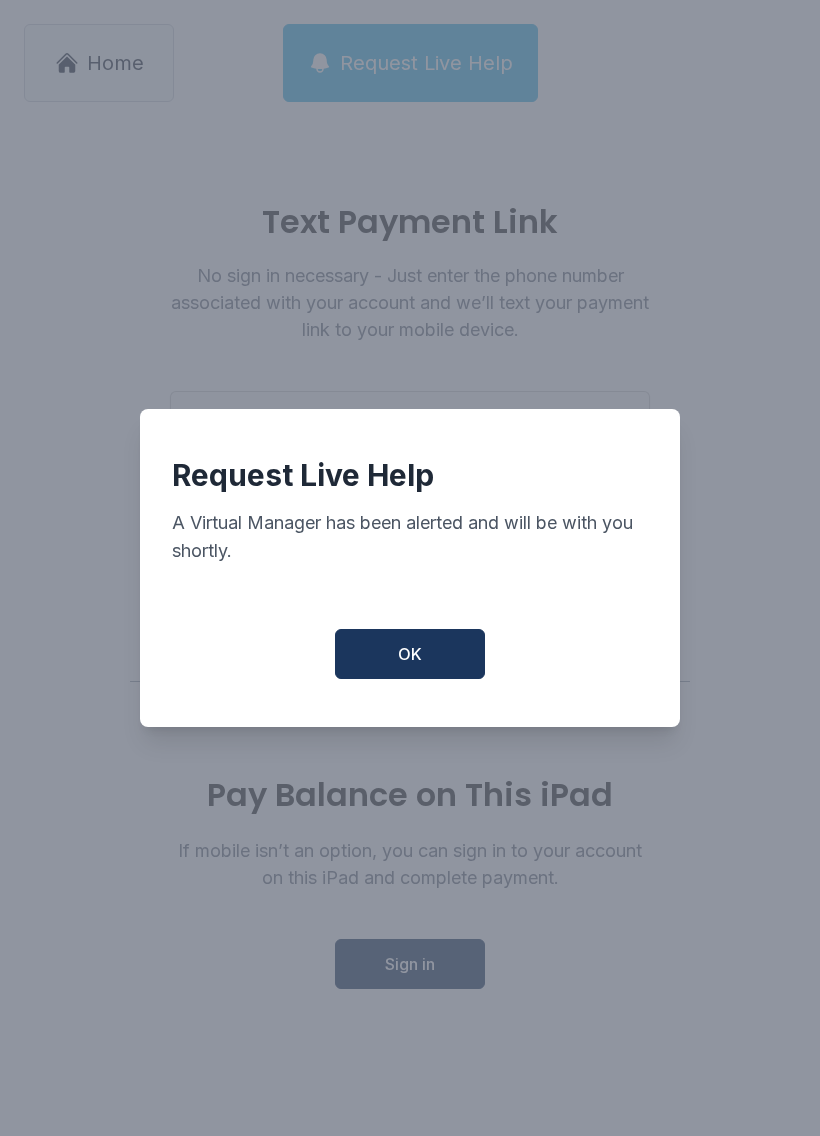 click on "OK" at bounding box center [410, 654] 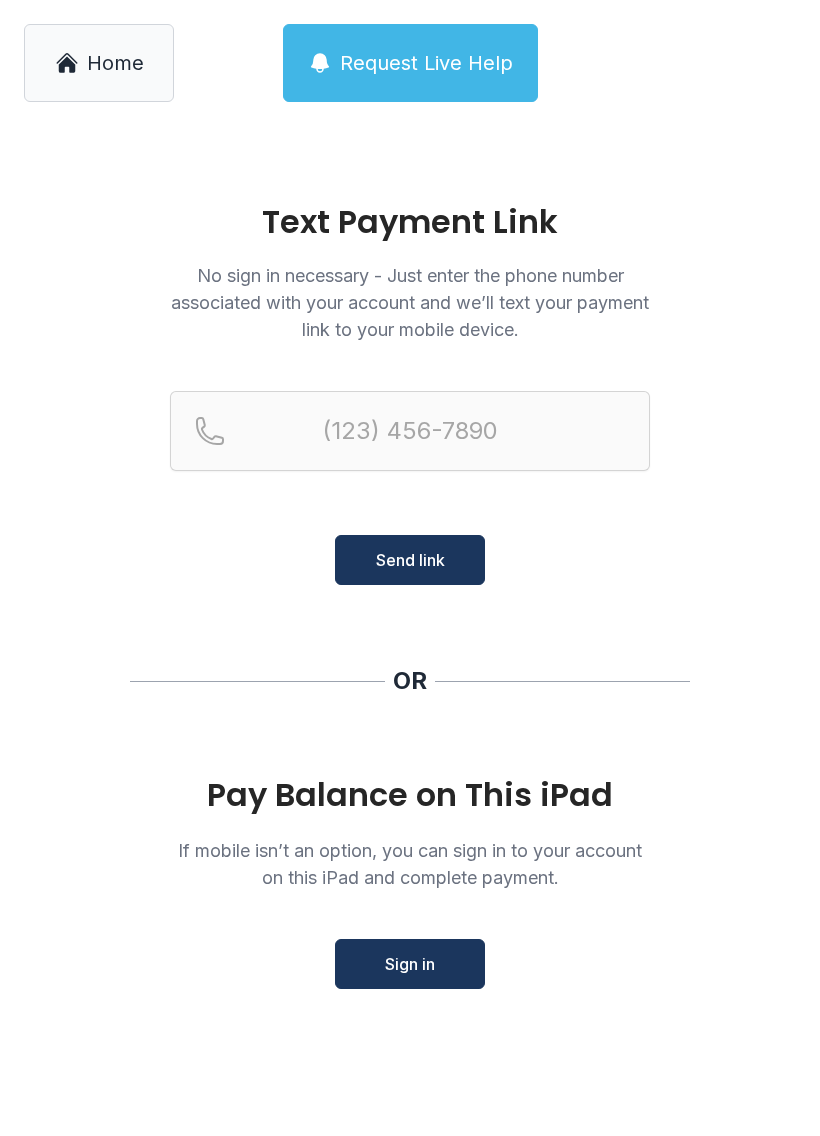 click 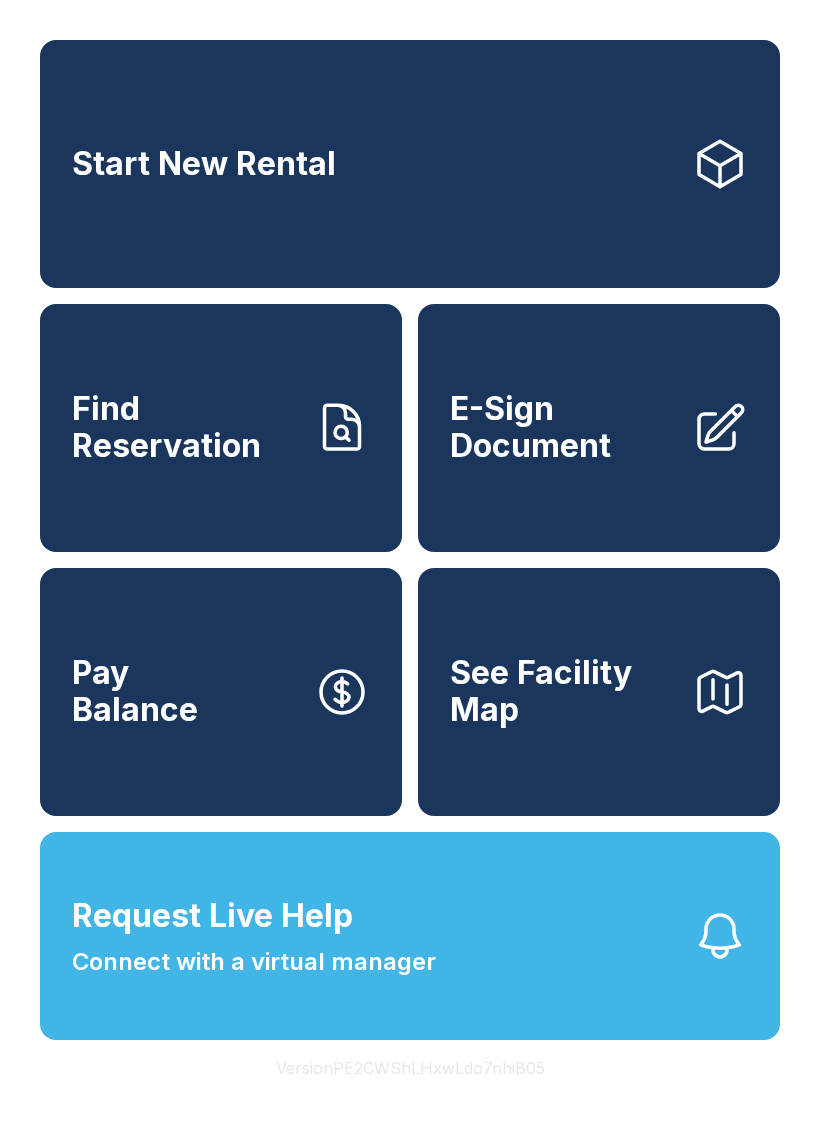 click on "Request Live Help" at bounding box center (212, 916) 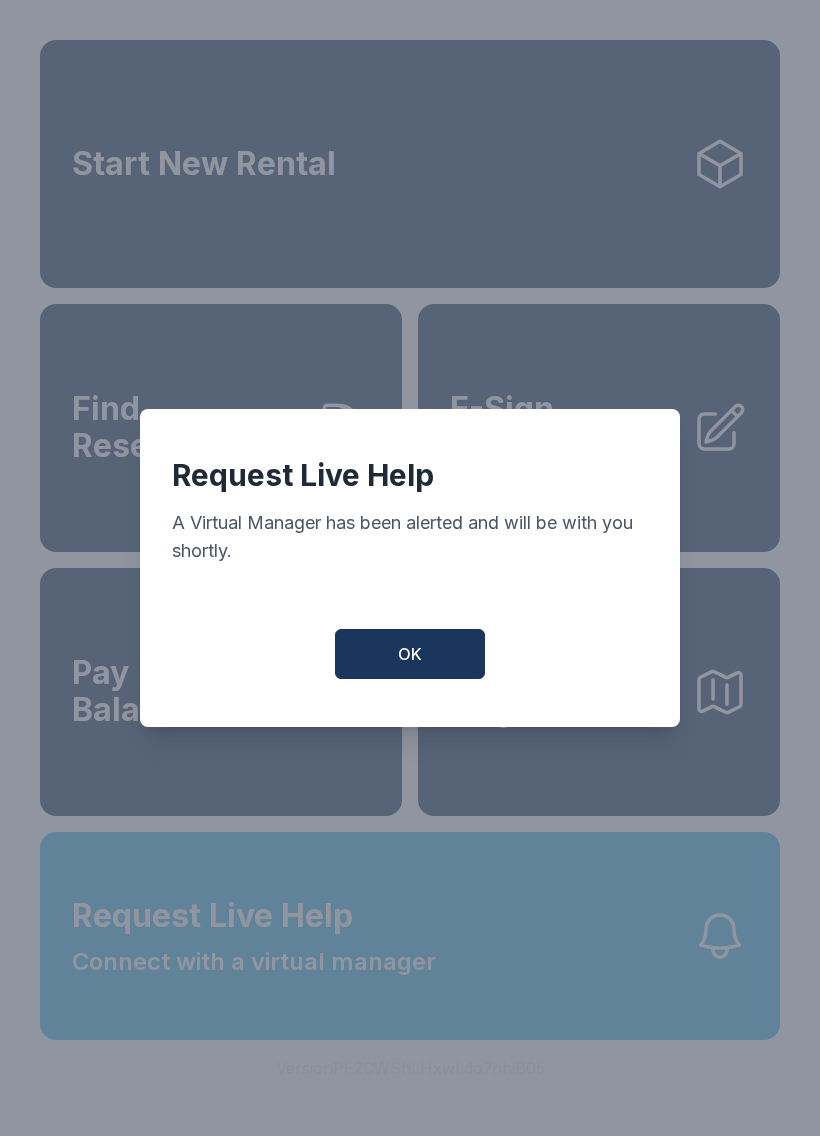 click on "OK" at bounding box center [410, 654] 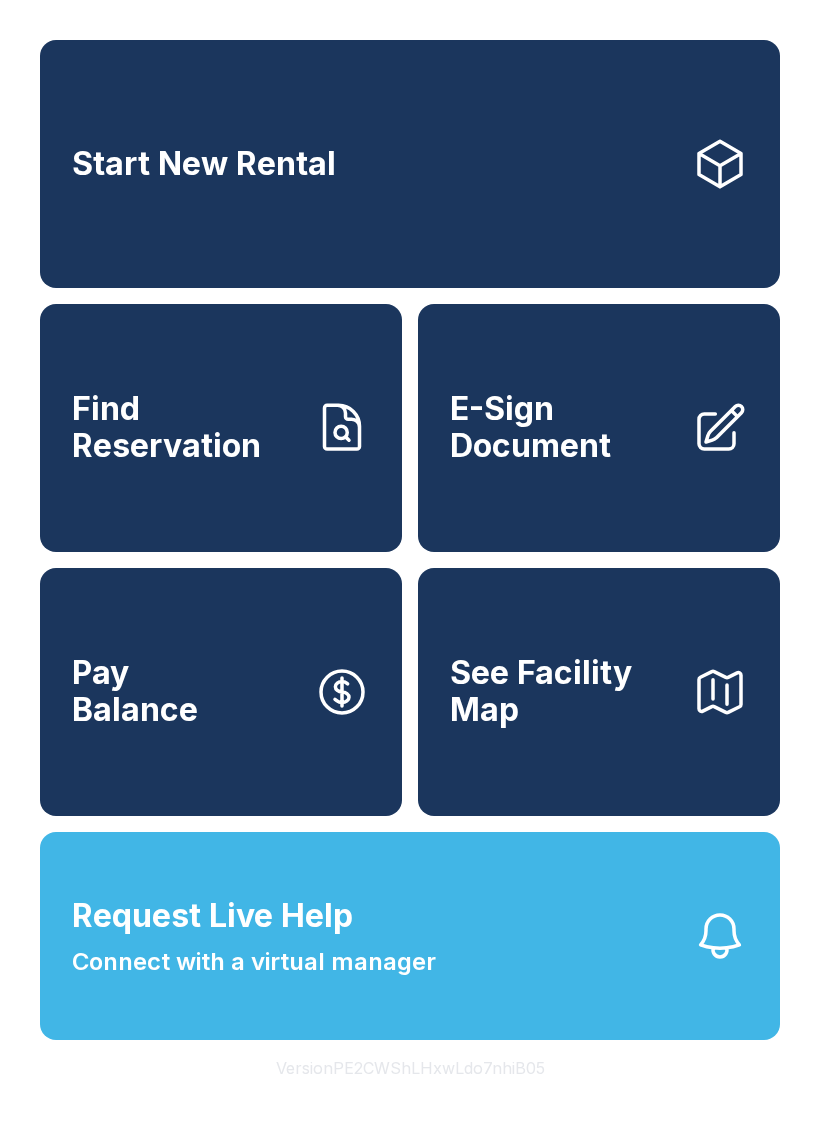 click 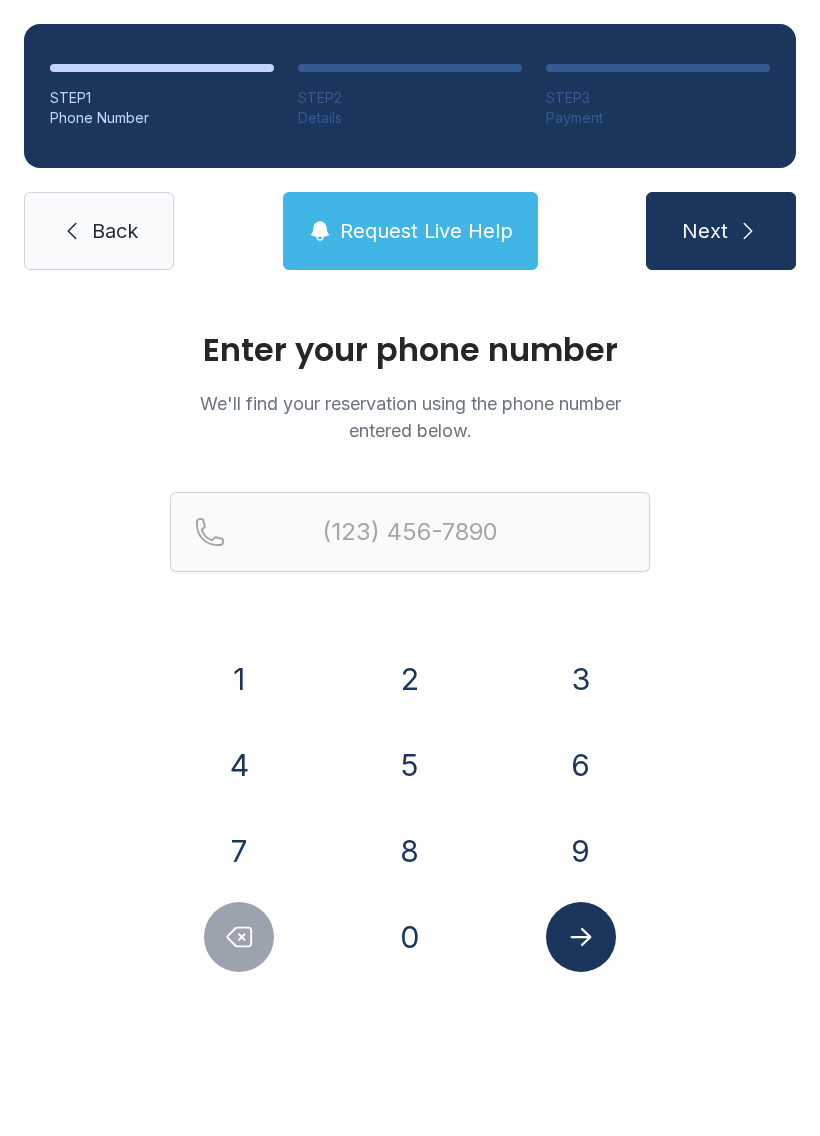 click on "4" at bounding box center [239, 765] 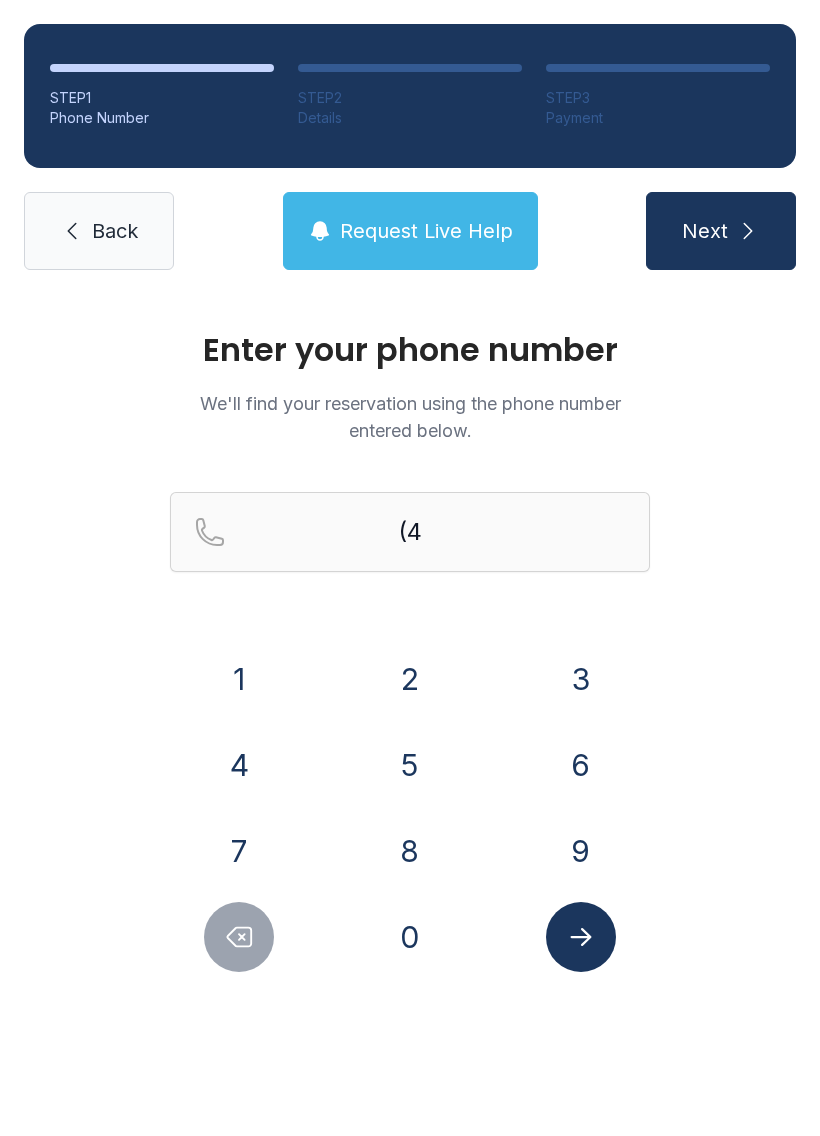 click on "1" at bounding box center [239, 679] 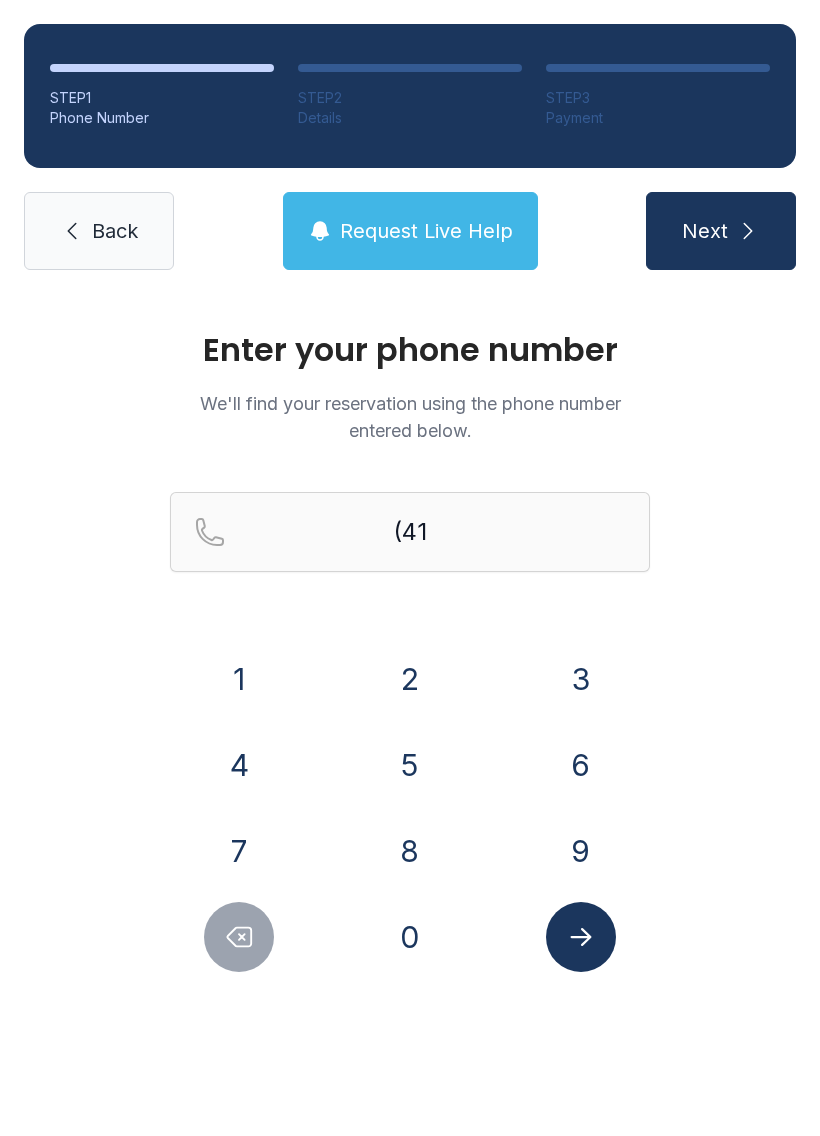 click on "1" at bounding box center [239, 679] 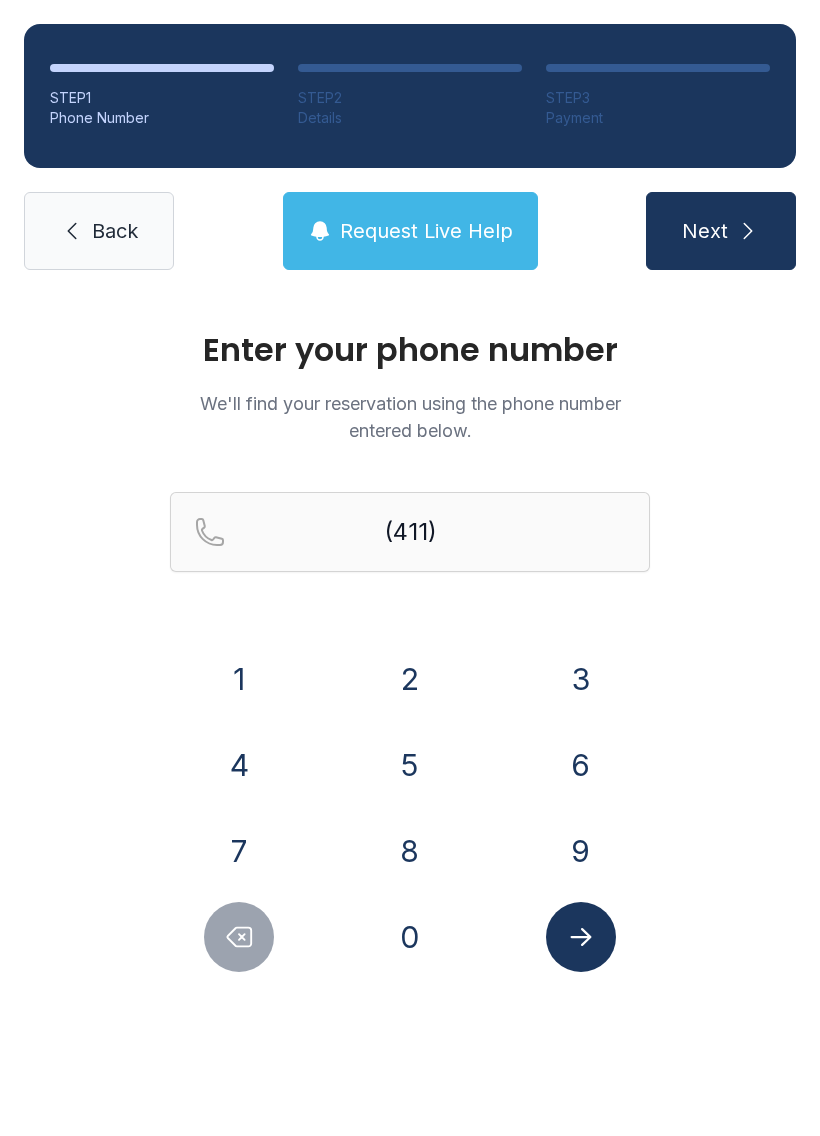click on "1 2 3 4 5 6 7 8 9 0" at bounding box center (410, 808) 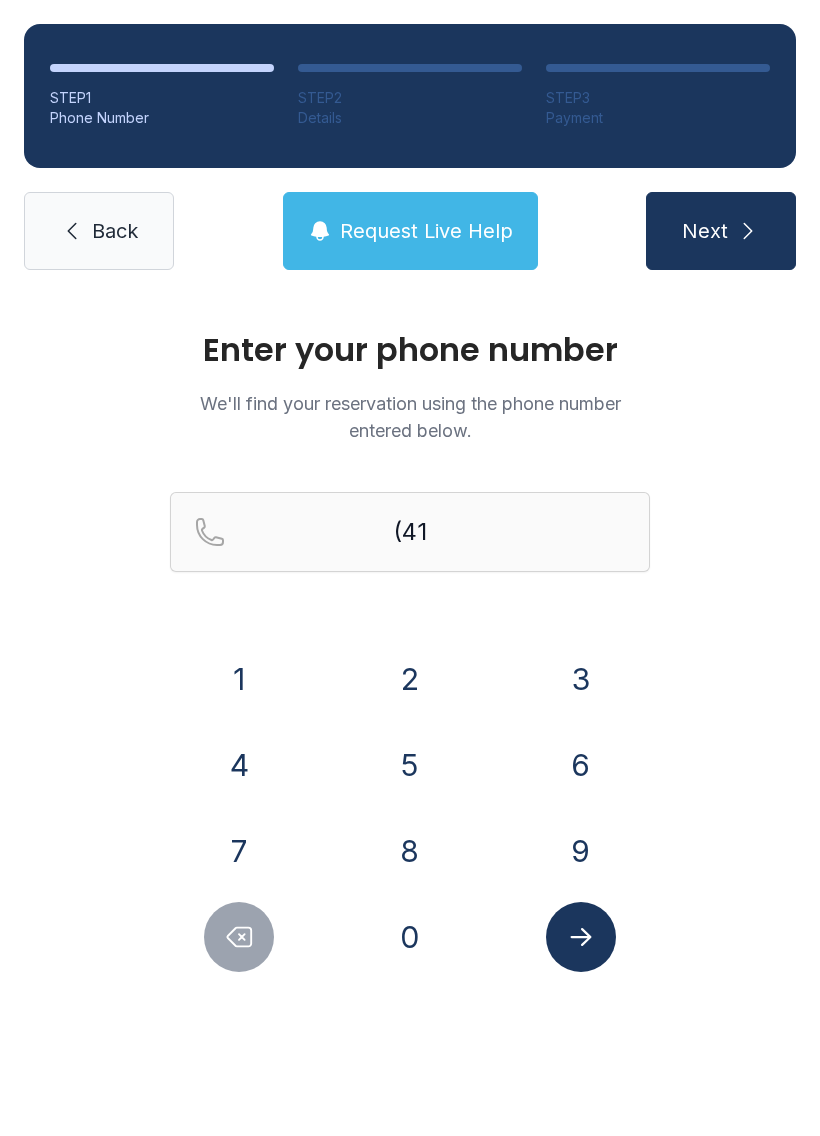 click on "4" at bounding box center (239, 765) 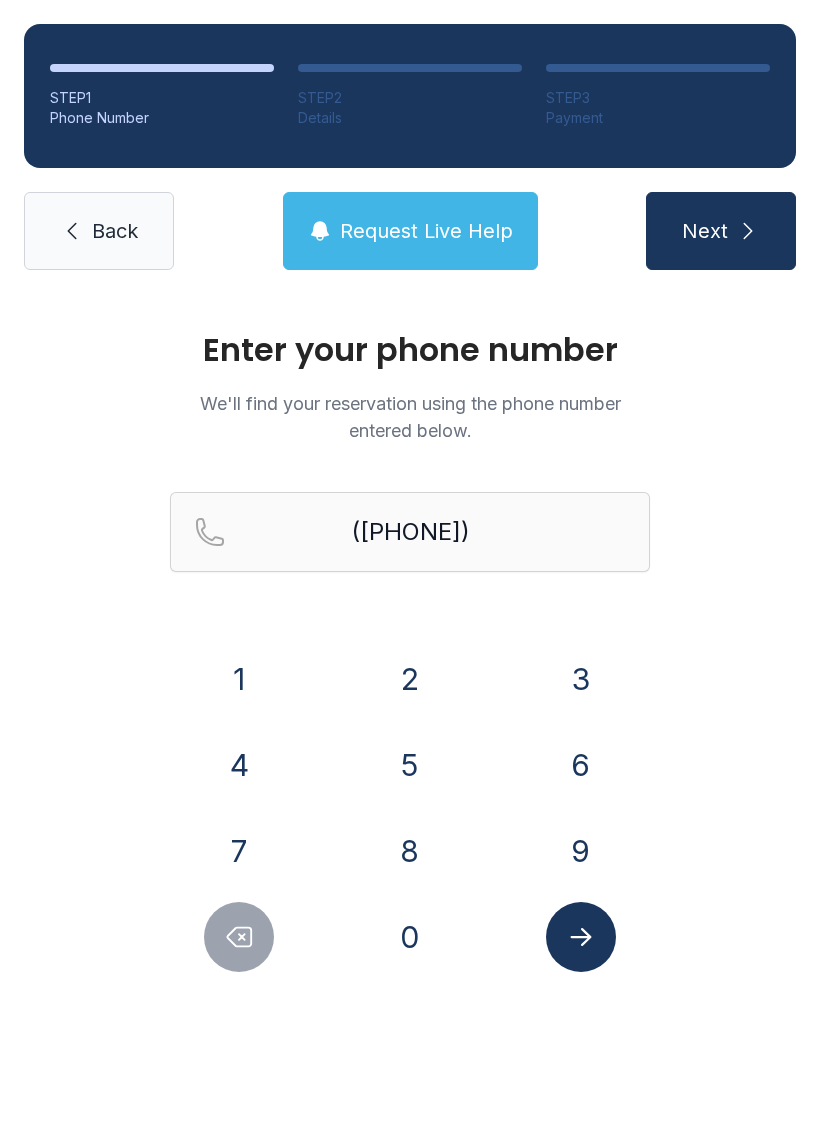 click on "5" at bounding box center [410, 765] 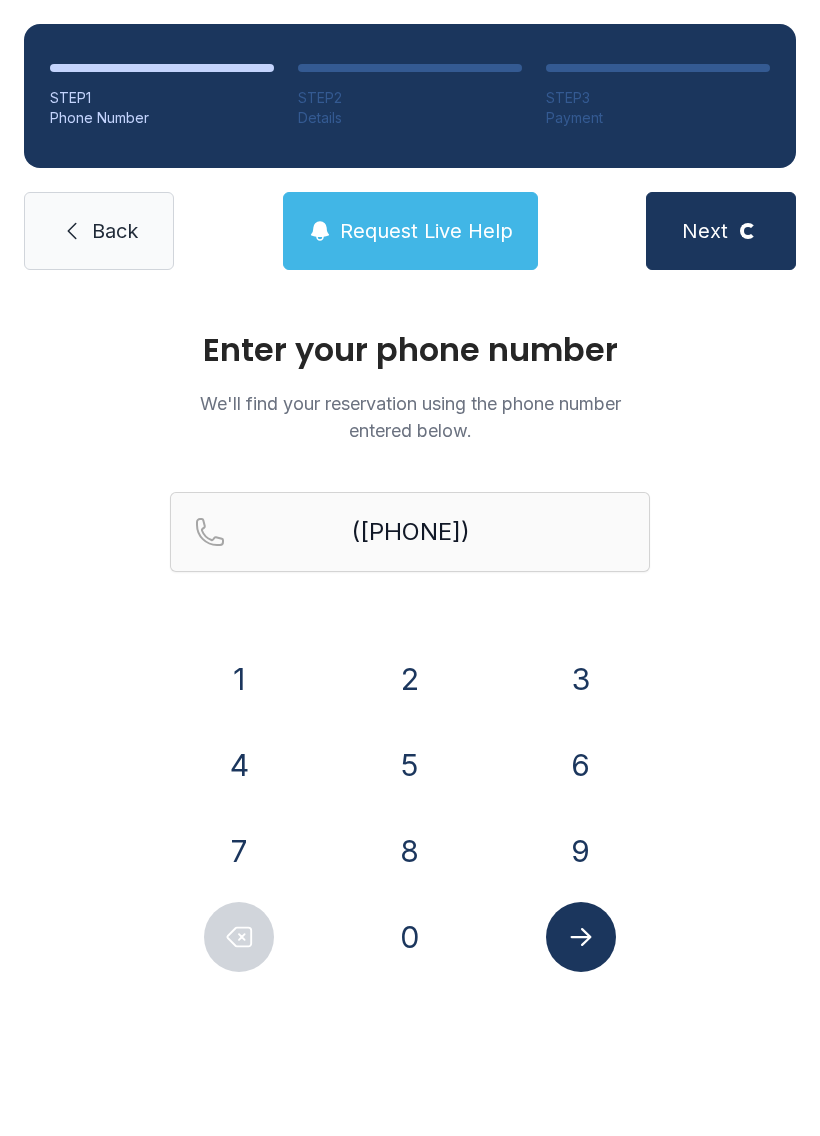 select on "**" 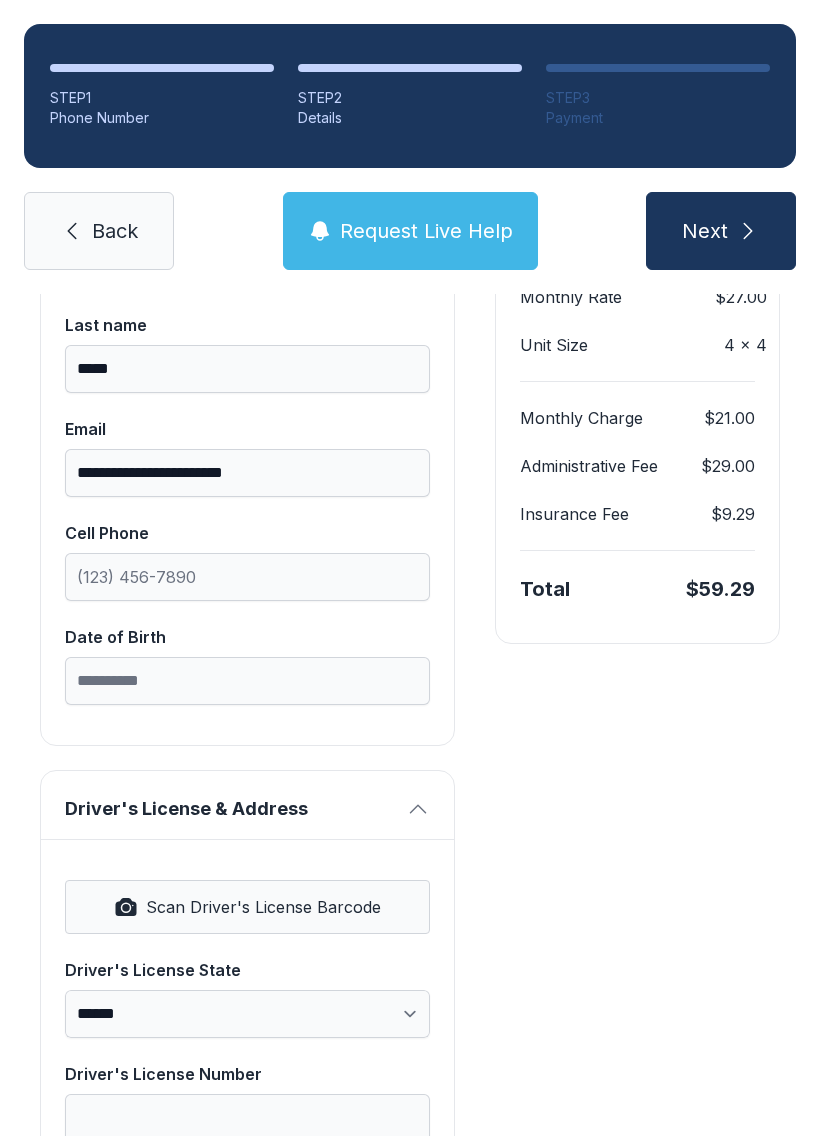 scroll, scrollTop: 309, scrollLeft: 0, axis: vertical 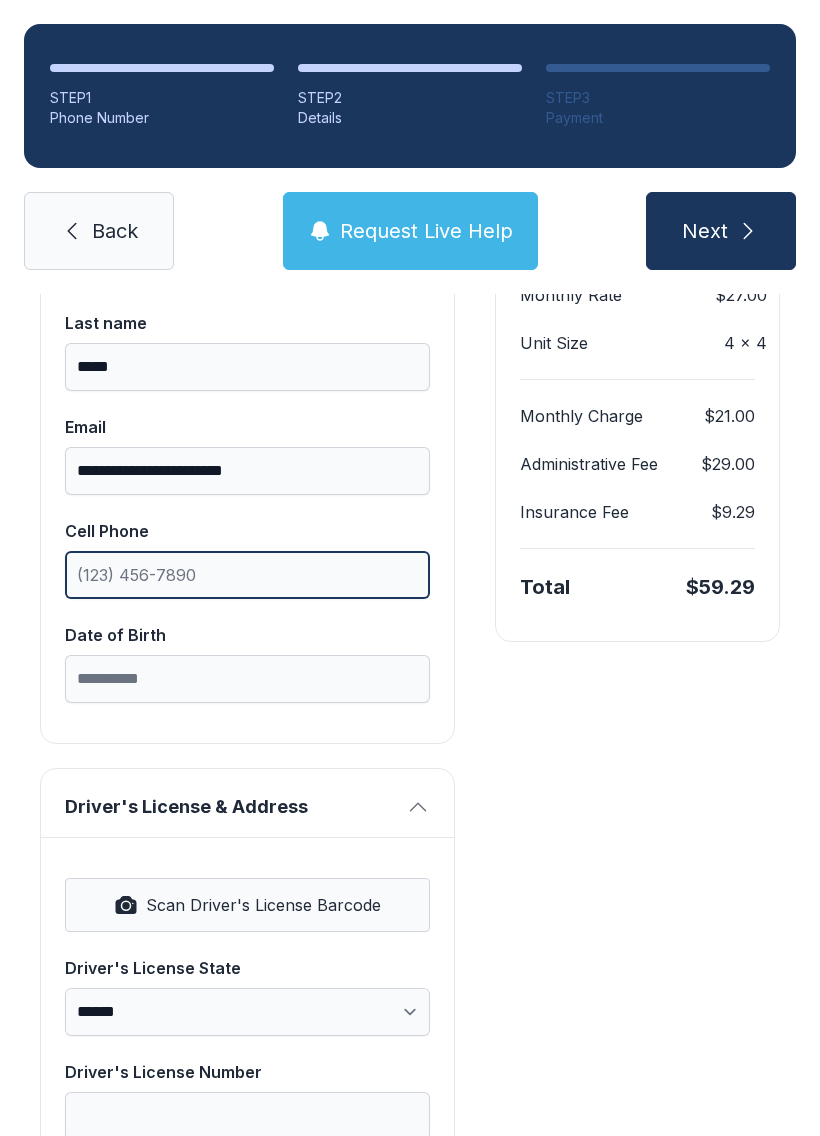 click on "Cell Phone" at bounding box center (247, 575) 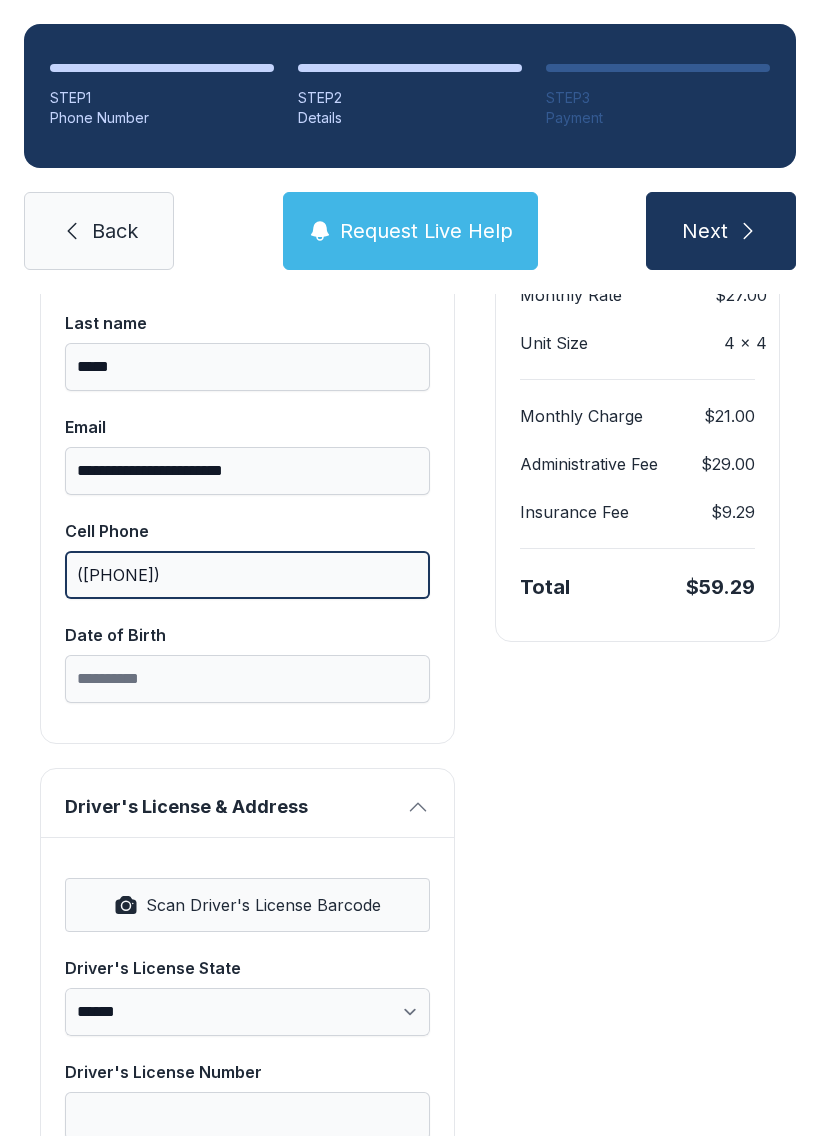 type on "([PHONE])" 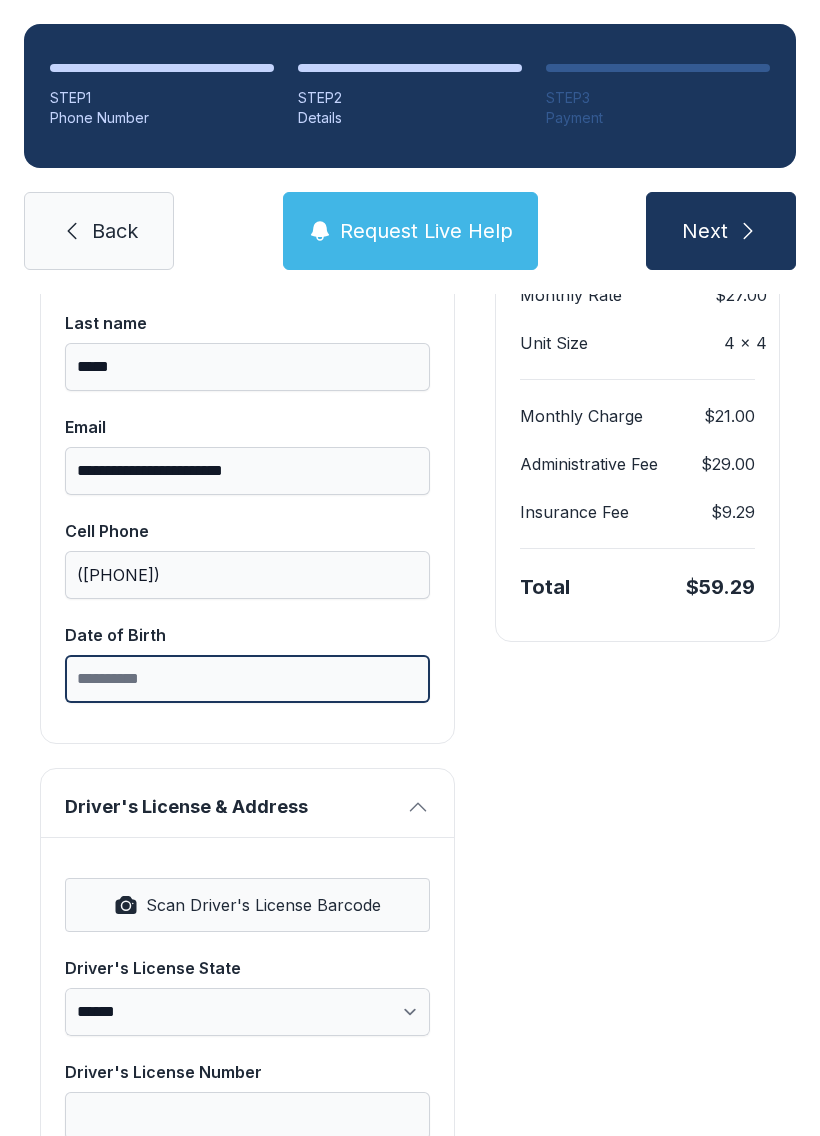 click on "Date of Birth" at bounding box center [247, 679] 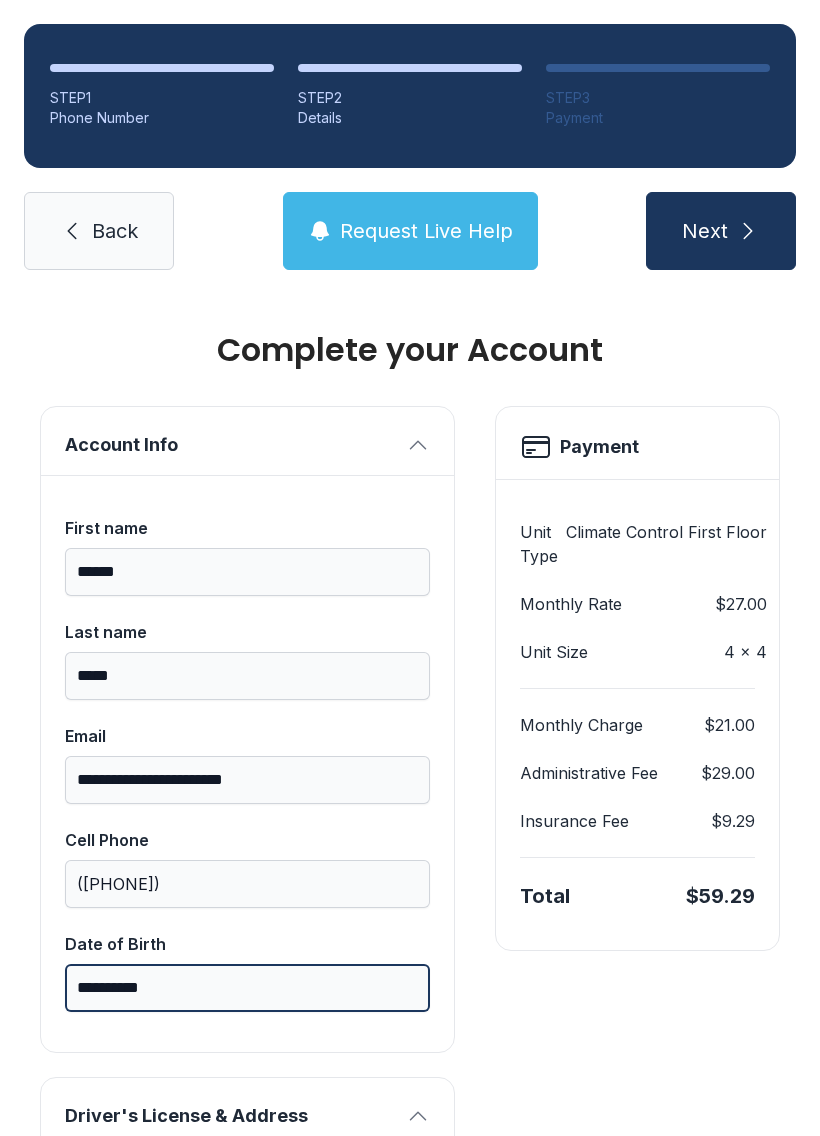 scroll, scrollTop: 0, scrollLeft: 0, axis: both 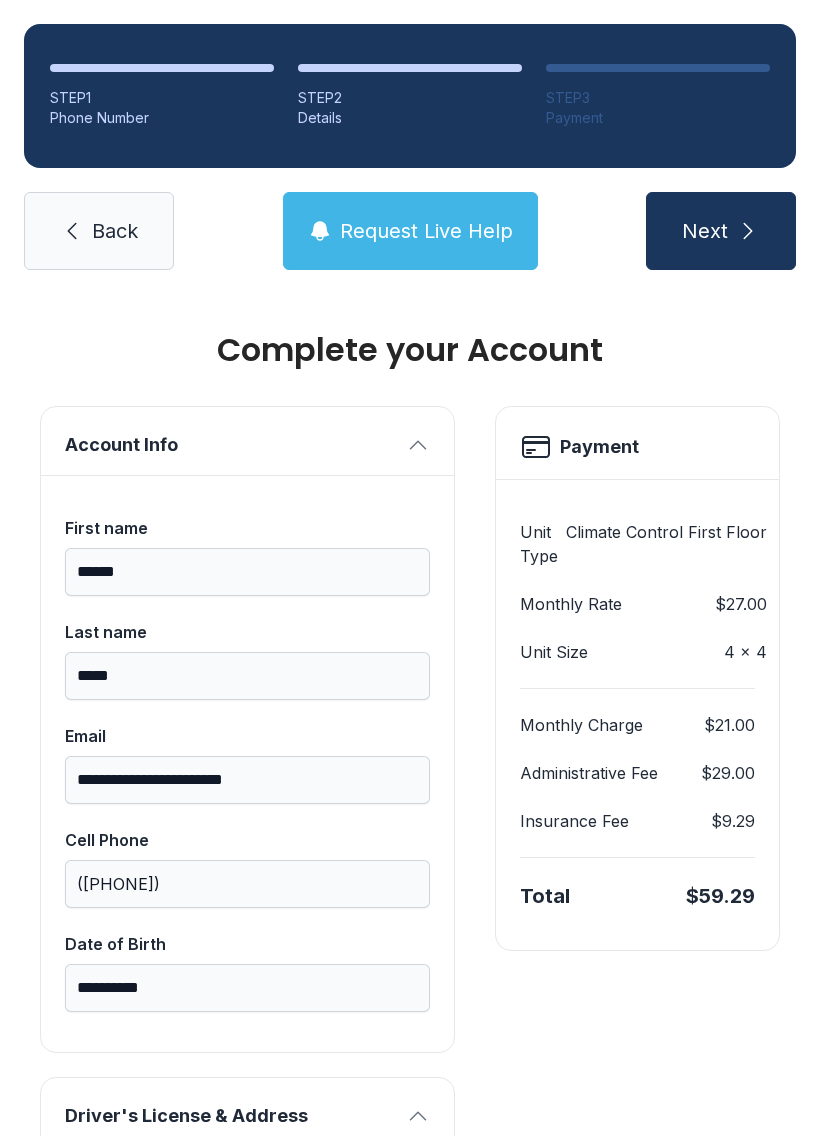type on "*" 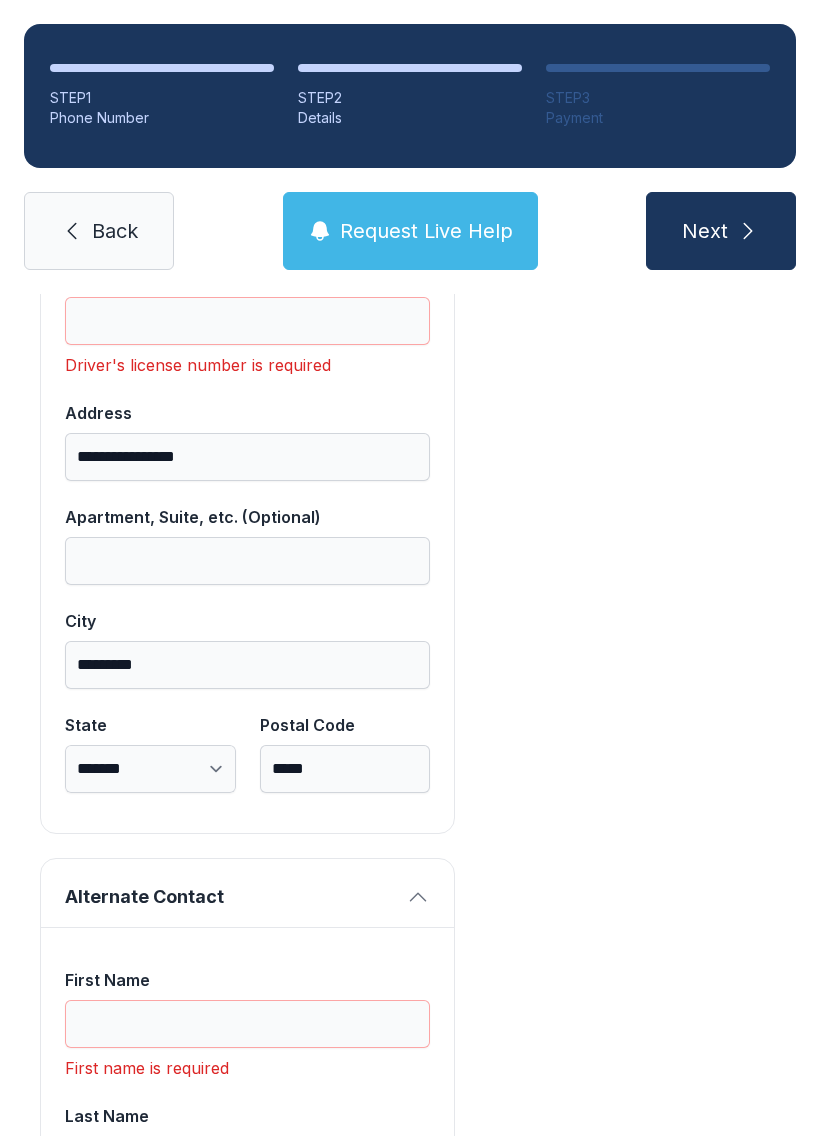 scroll, scrollTop: 1137, scrollLeft: 0, axis: vertical 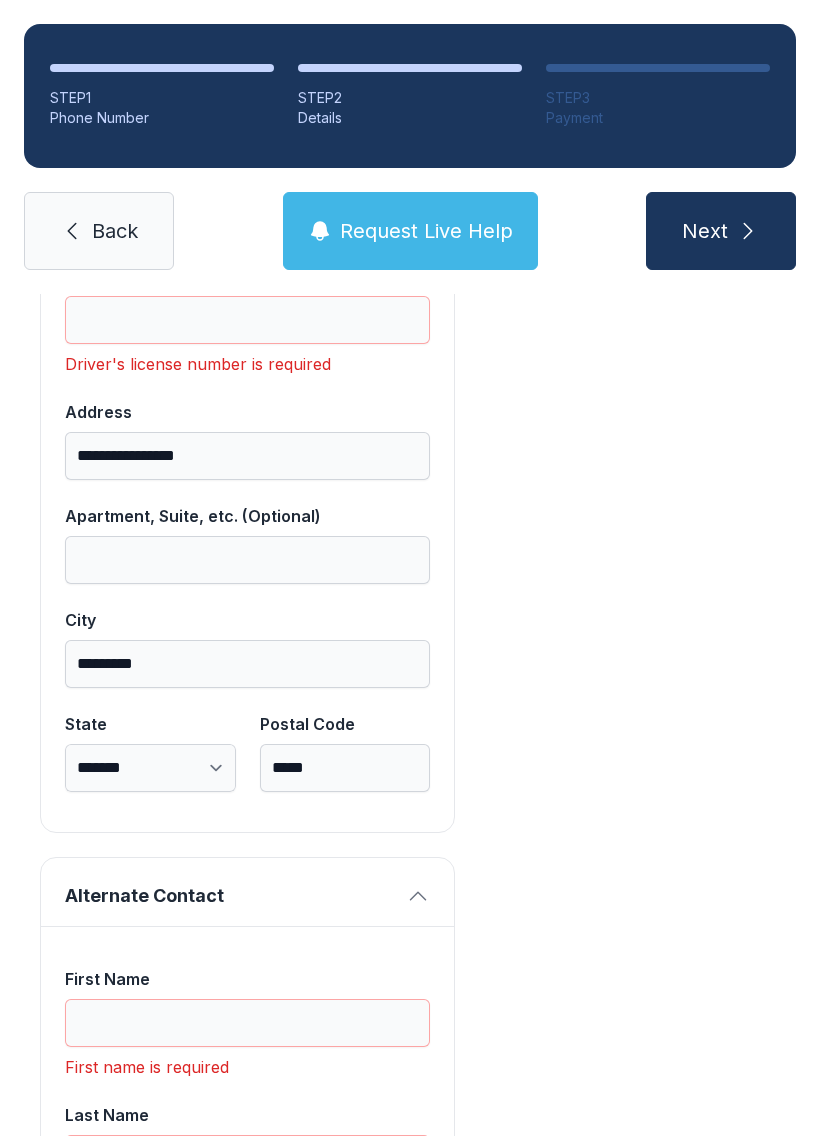 click on "Back" at bounding box center (115, 231) 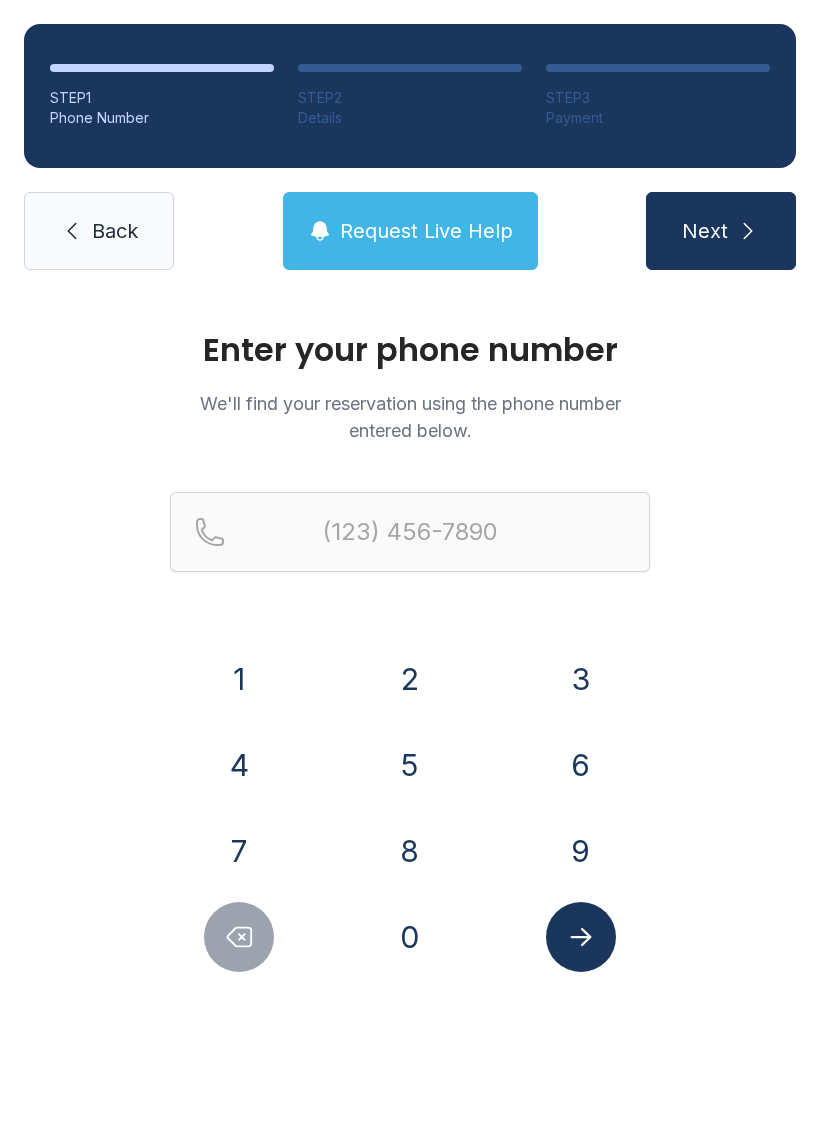 click on "Back" at bounding box center (99, 231) 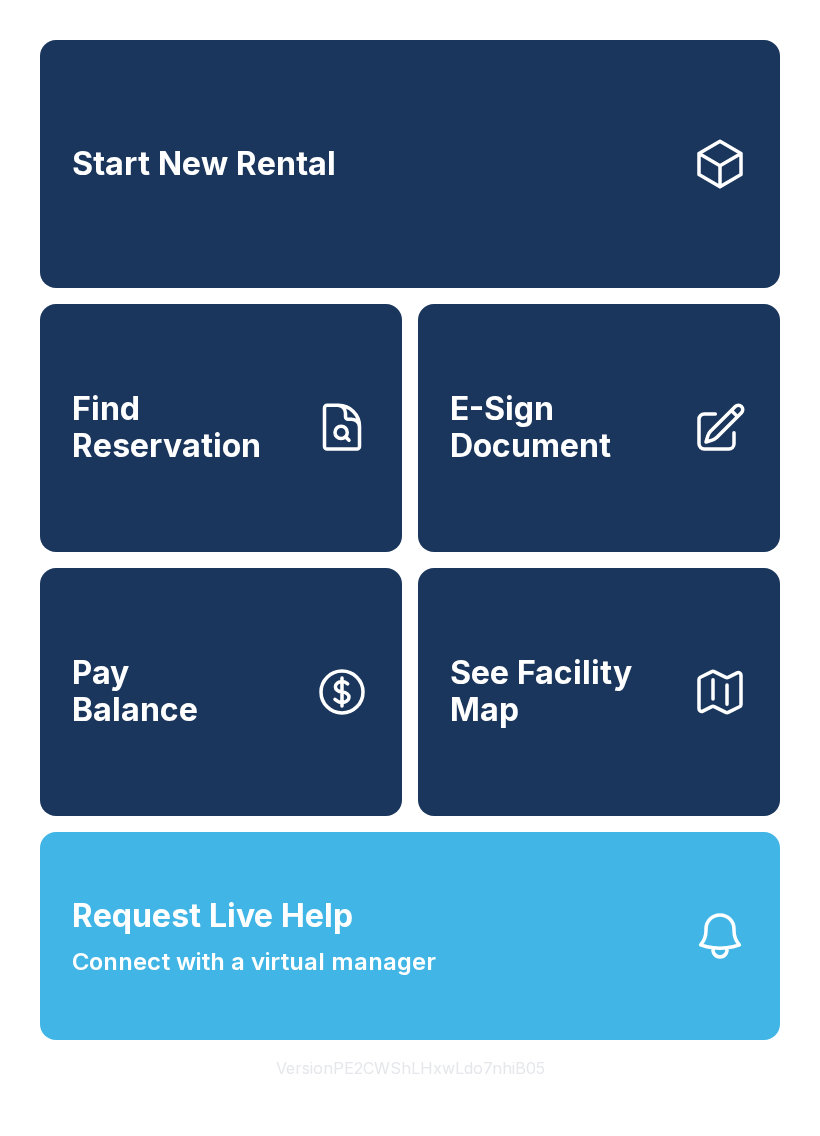 click on "Start New Rental" at bounding box center [410, 164] 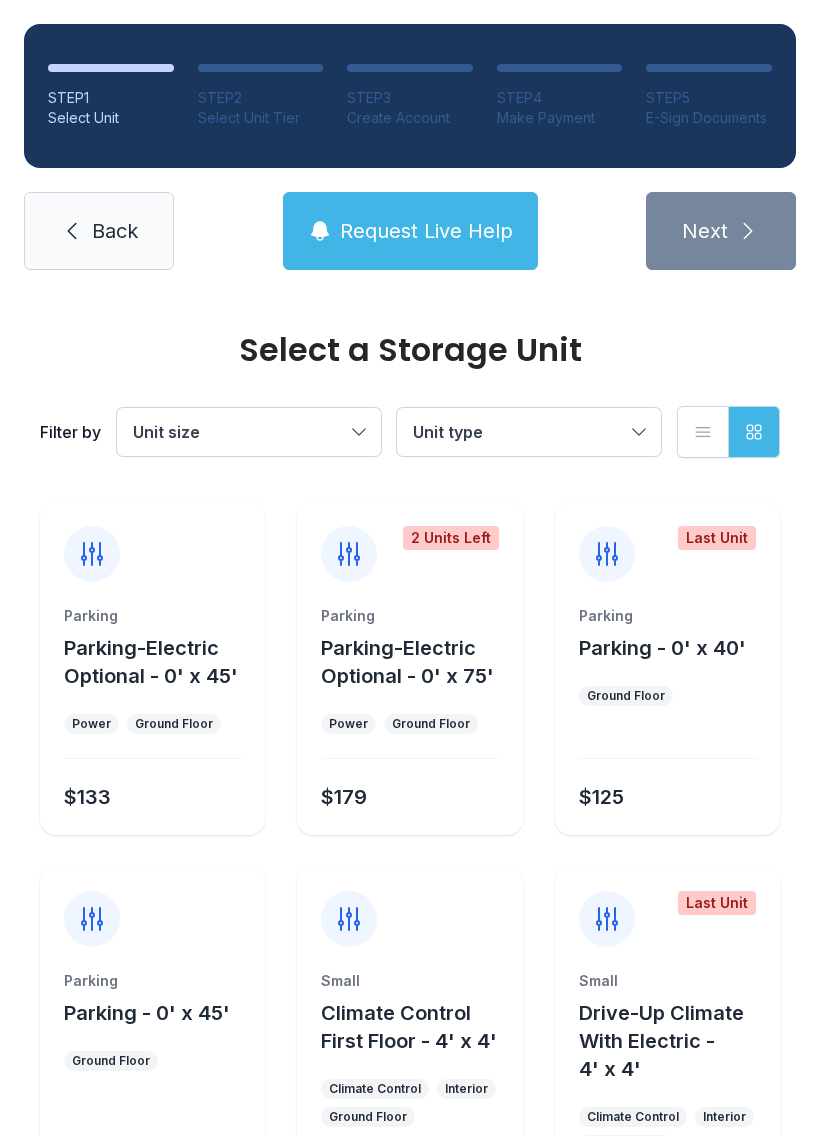click 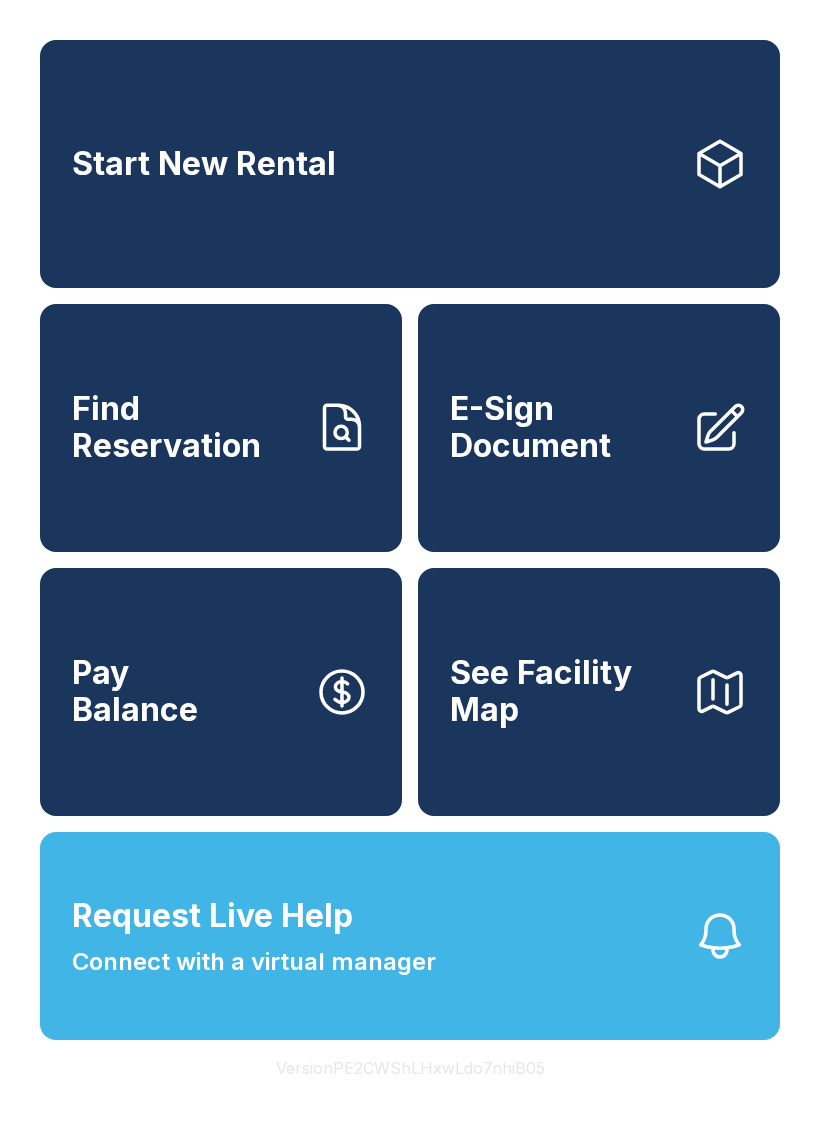 click on "Request Live Help Connect with a virtual manager" at bounding box center (410, 936) 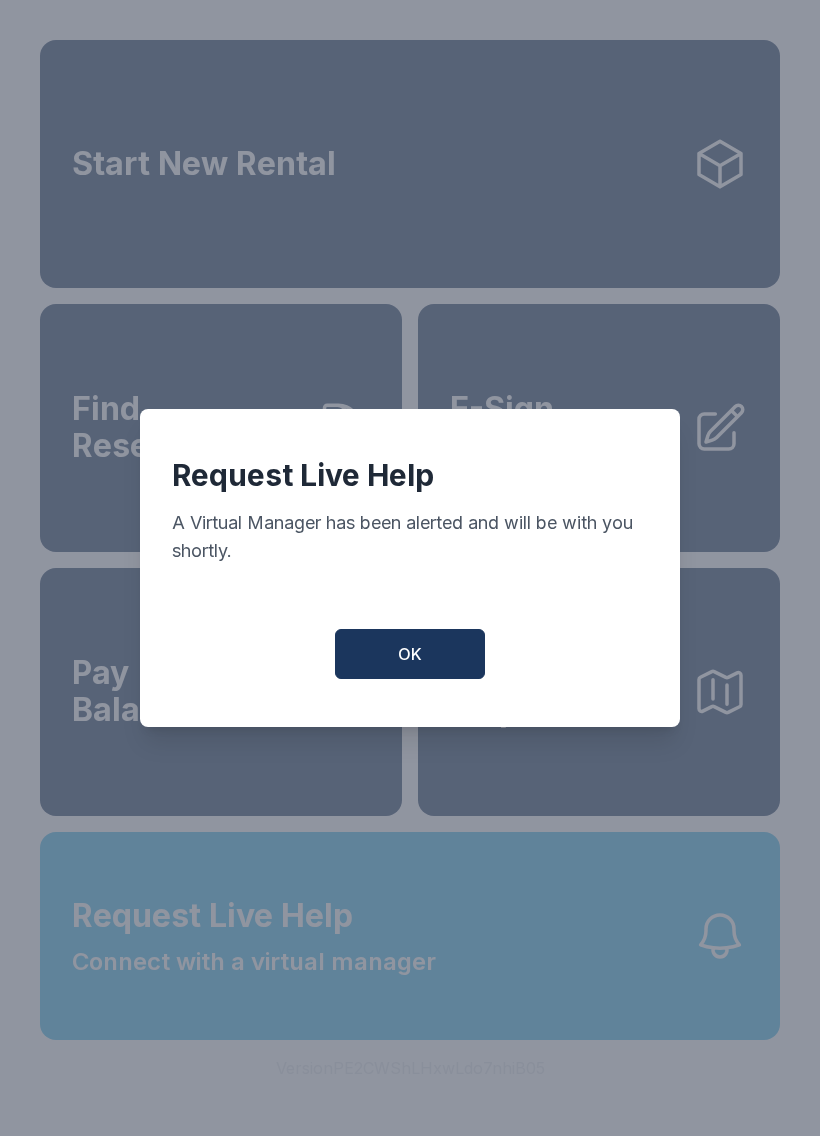 click on "OK" at bounding box center [410, 654] 